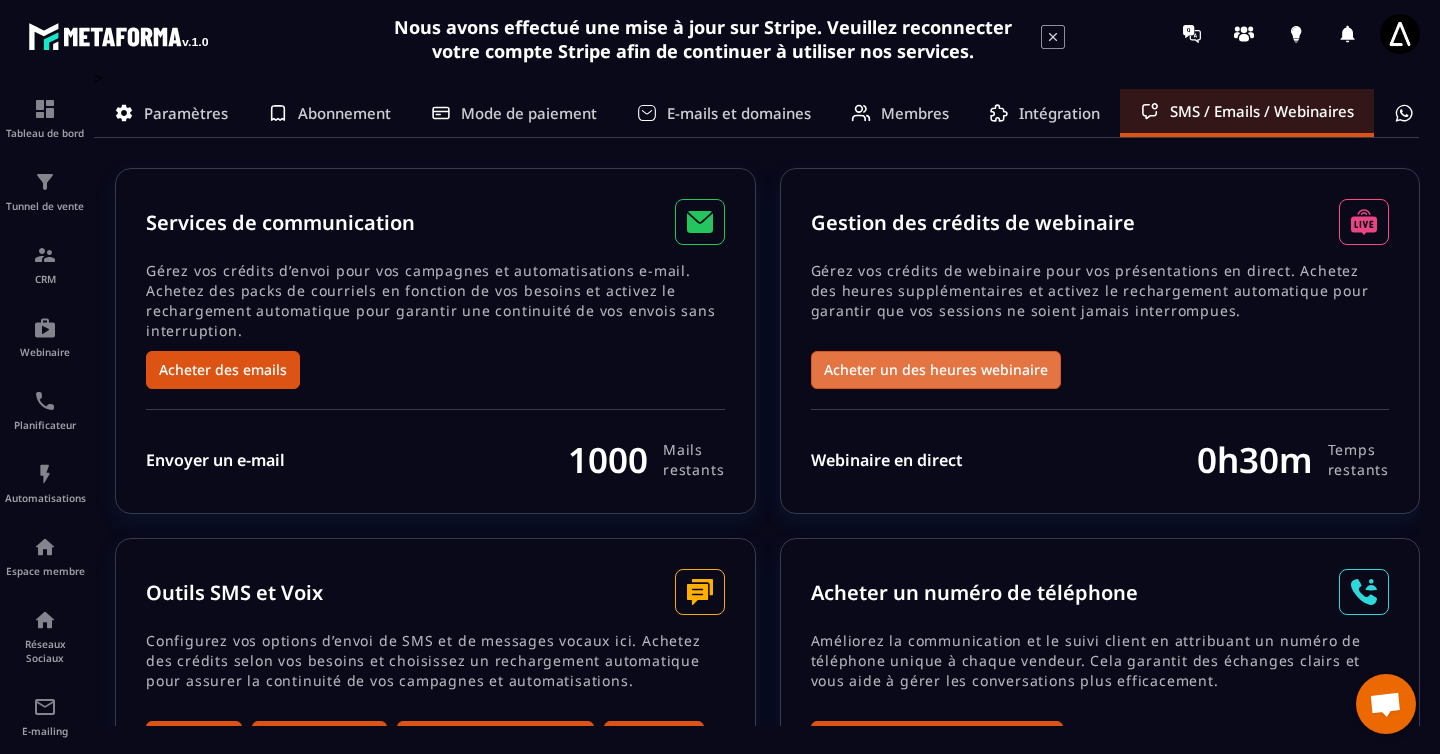 scroll, scrollTop: 0, scrollLeft: 0, axis: both 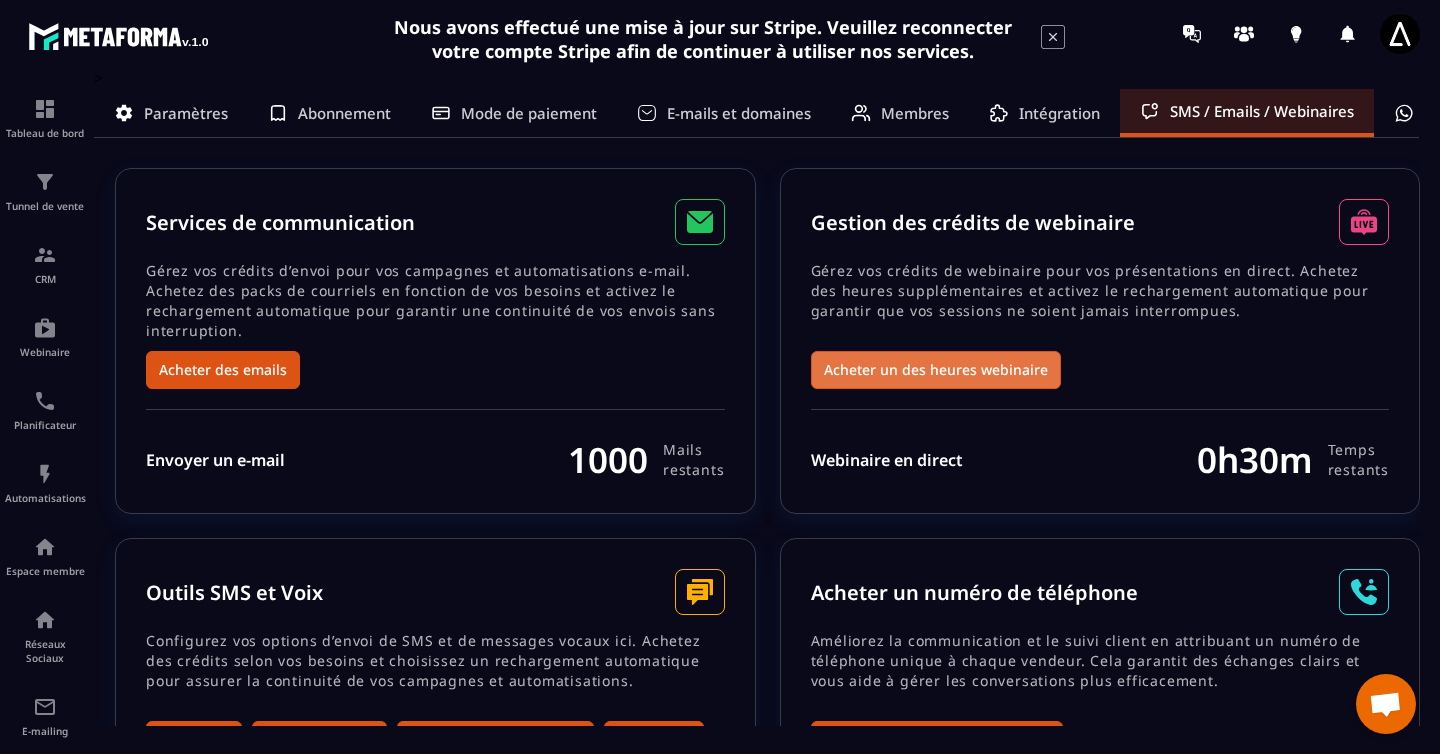 click on "Acheter un des heures webinaire" at bounding box center [936, 370] 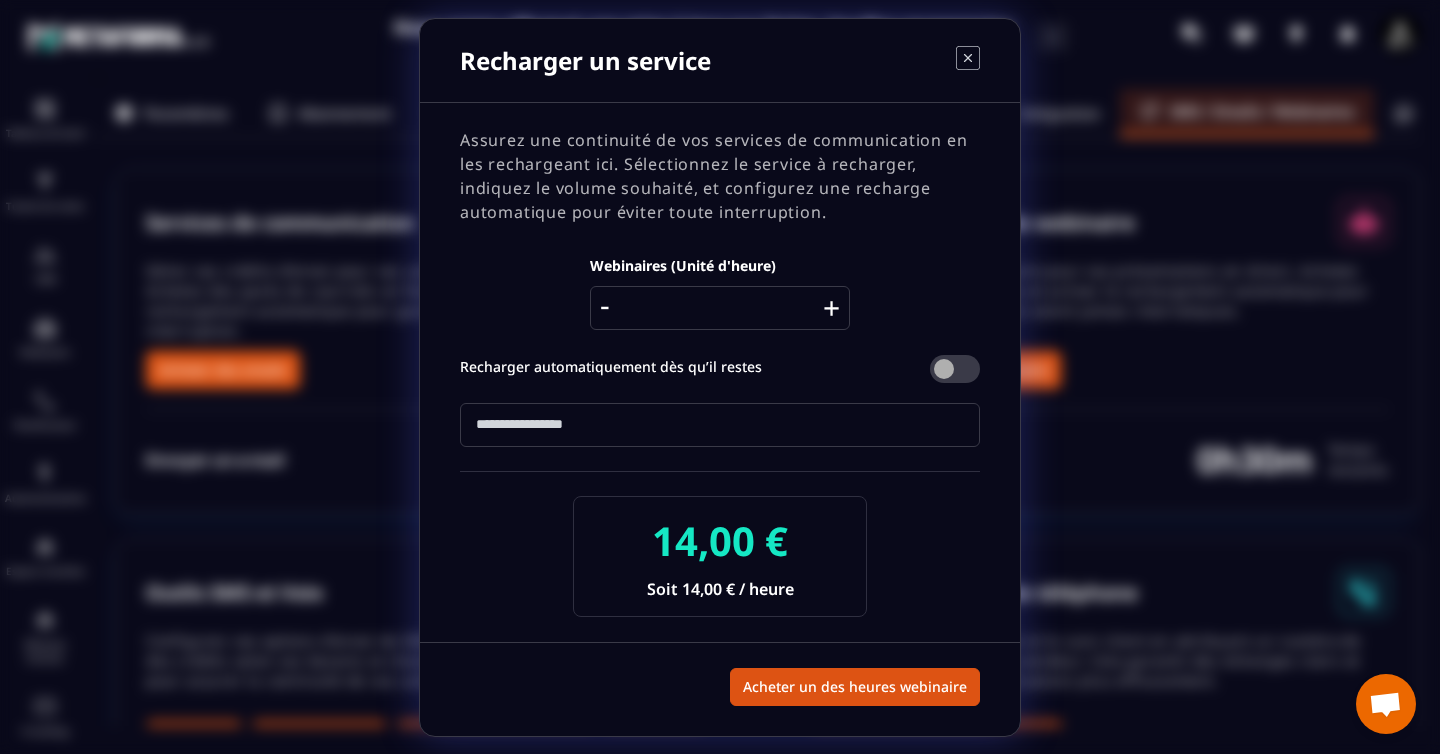 click on "+" at bounding box center (831, 308) 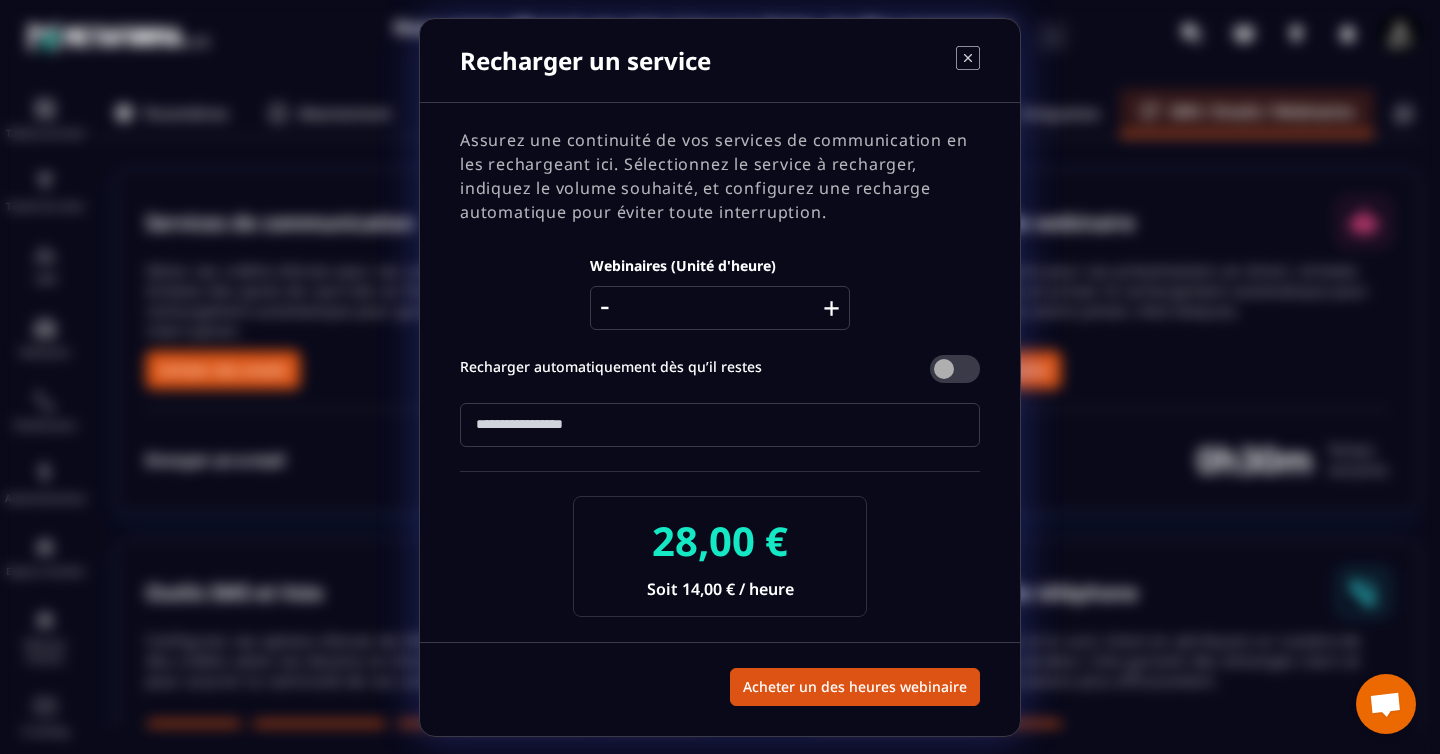 click on "+" at bounding box center (831, 308) 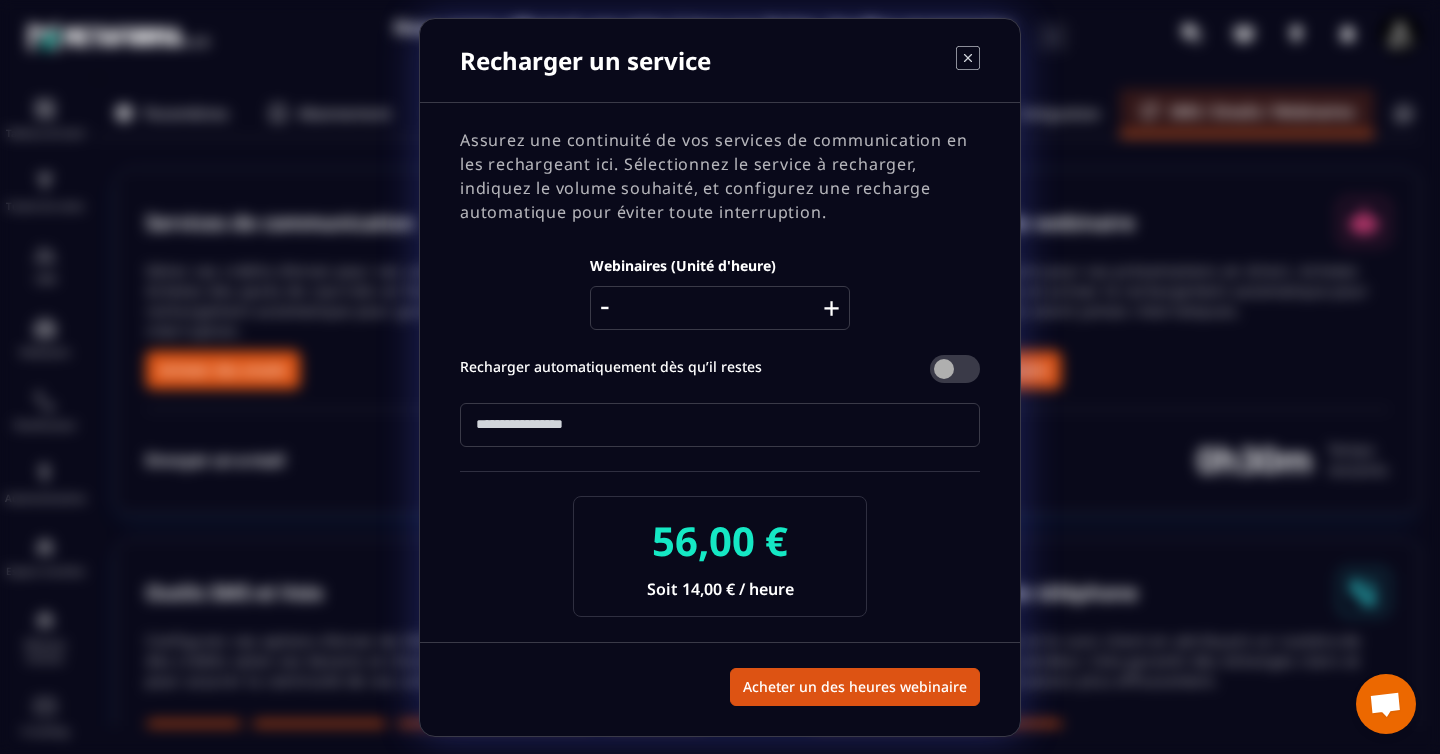 click on "+" at bounding box center [831, 308] 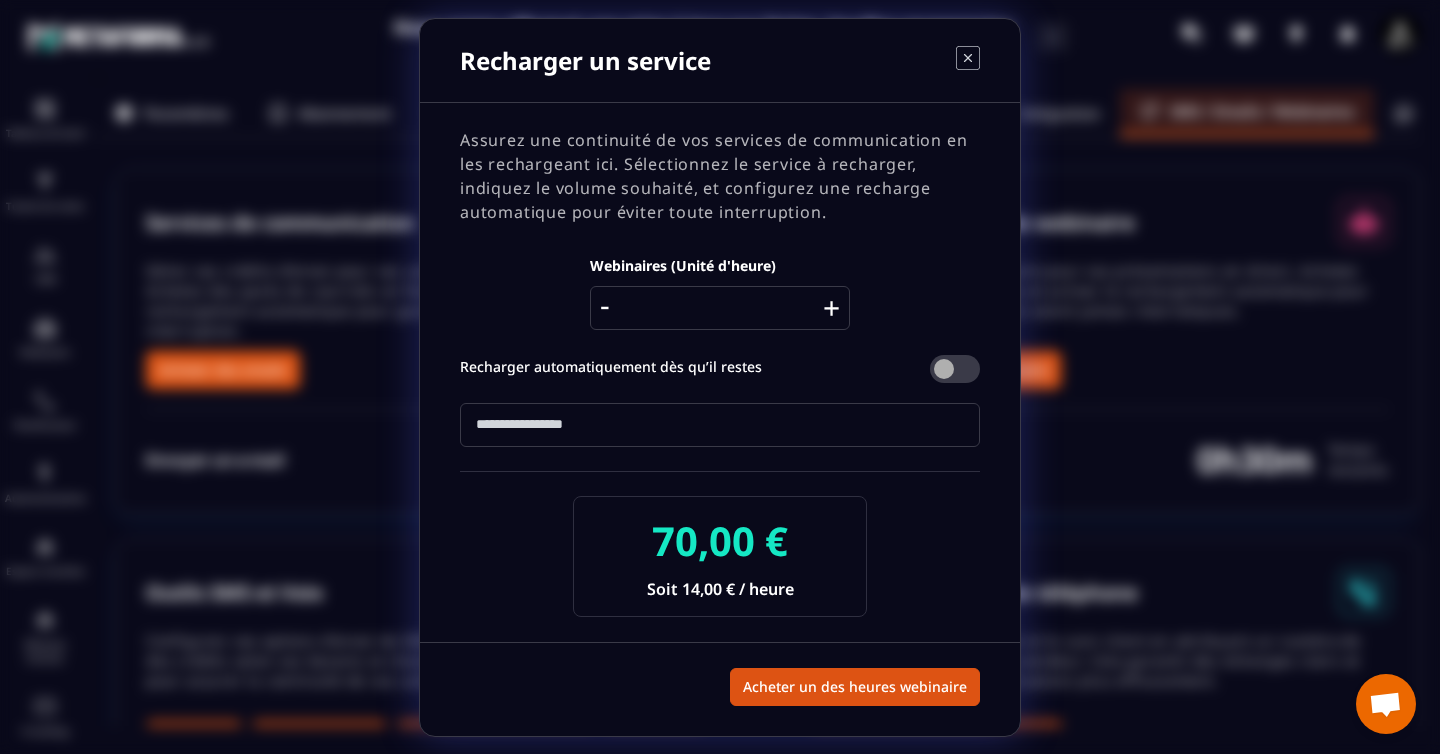 click on "+" at bounding box center [831, 308] 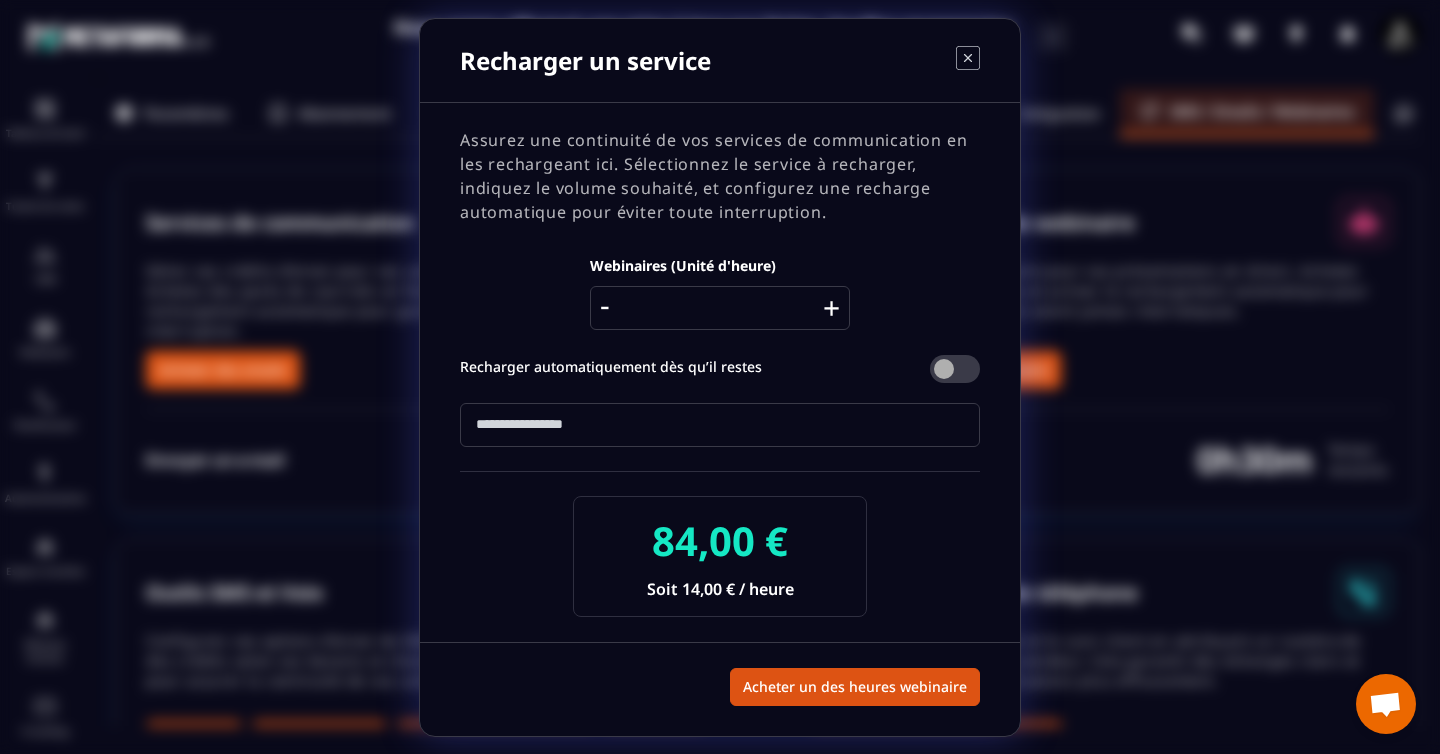 click on "-" at bounding box center (605, 308) 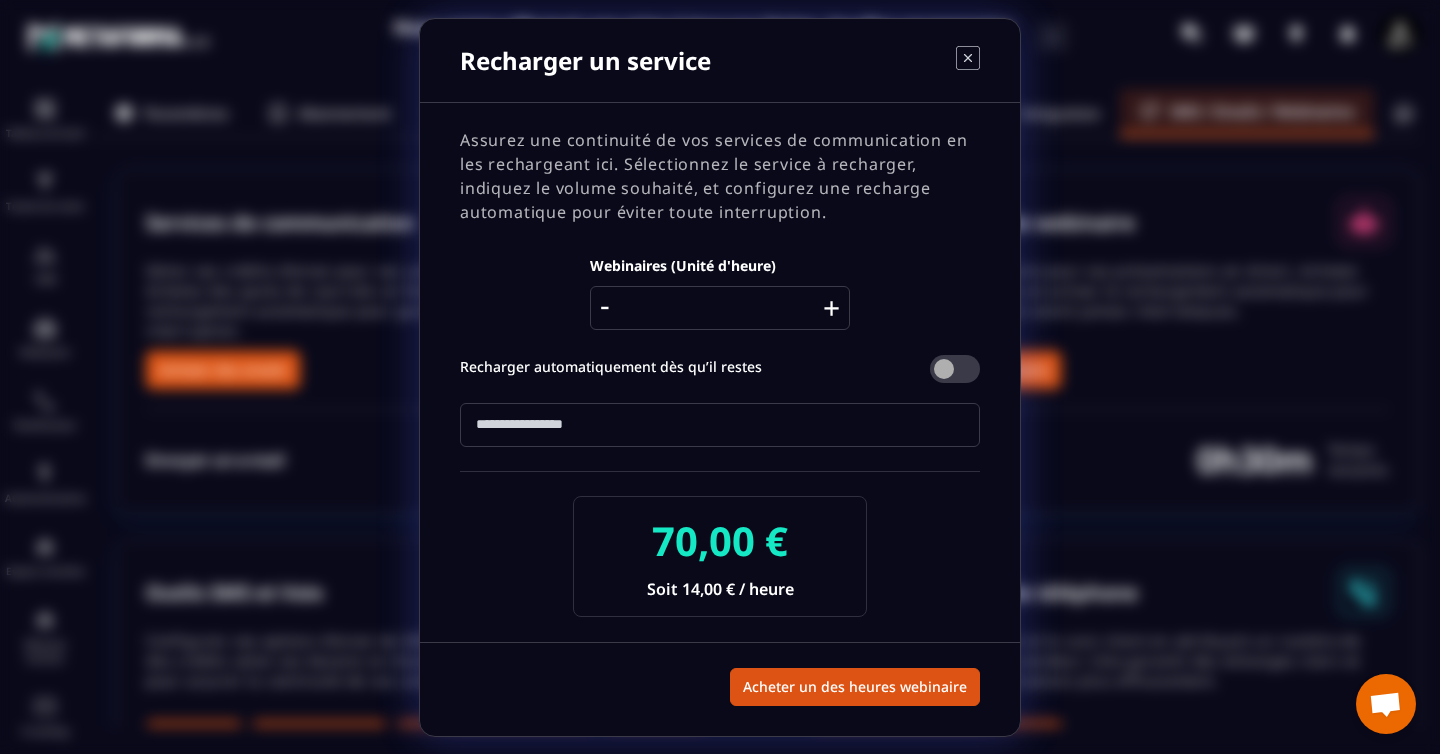 click on "-" at bounding box center [605, 308] 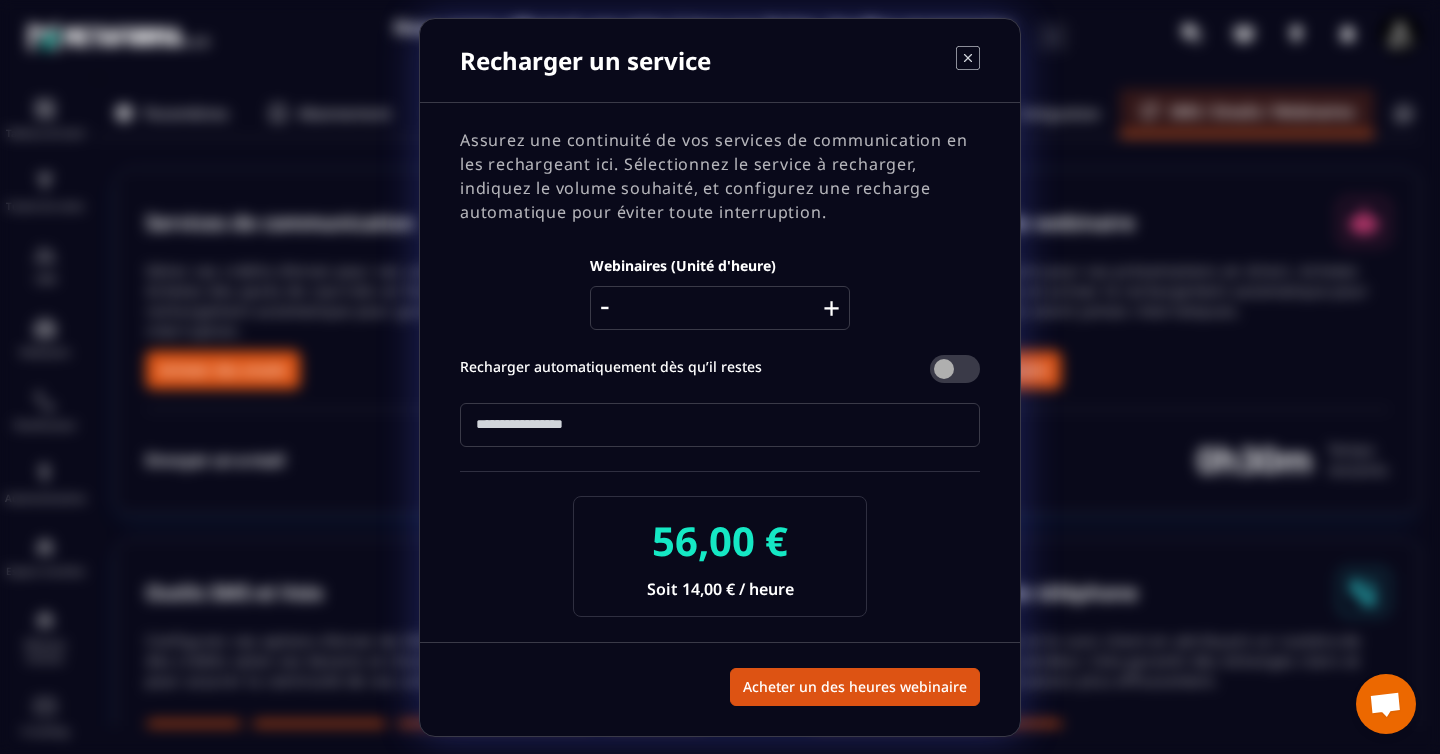 click on "-" at bounding box center (605, 308) 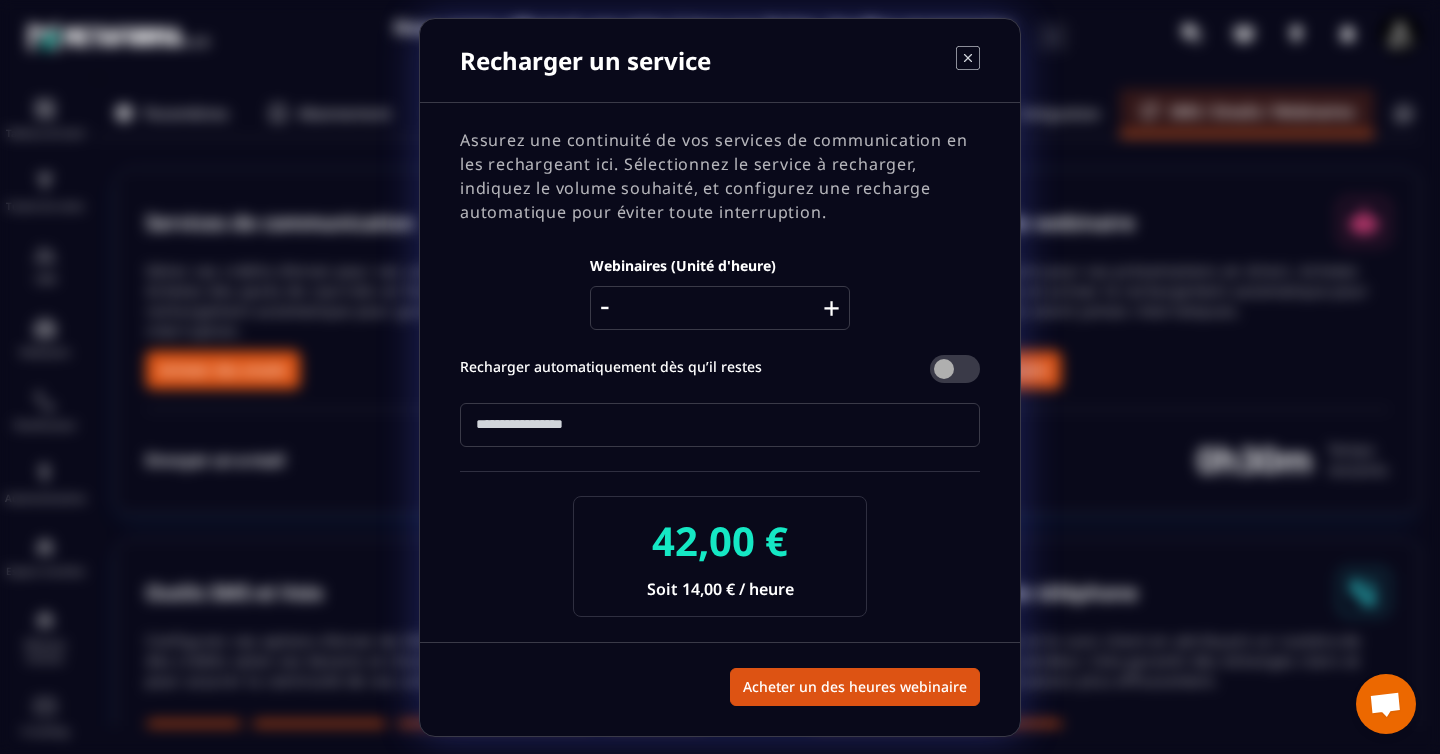 click 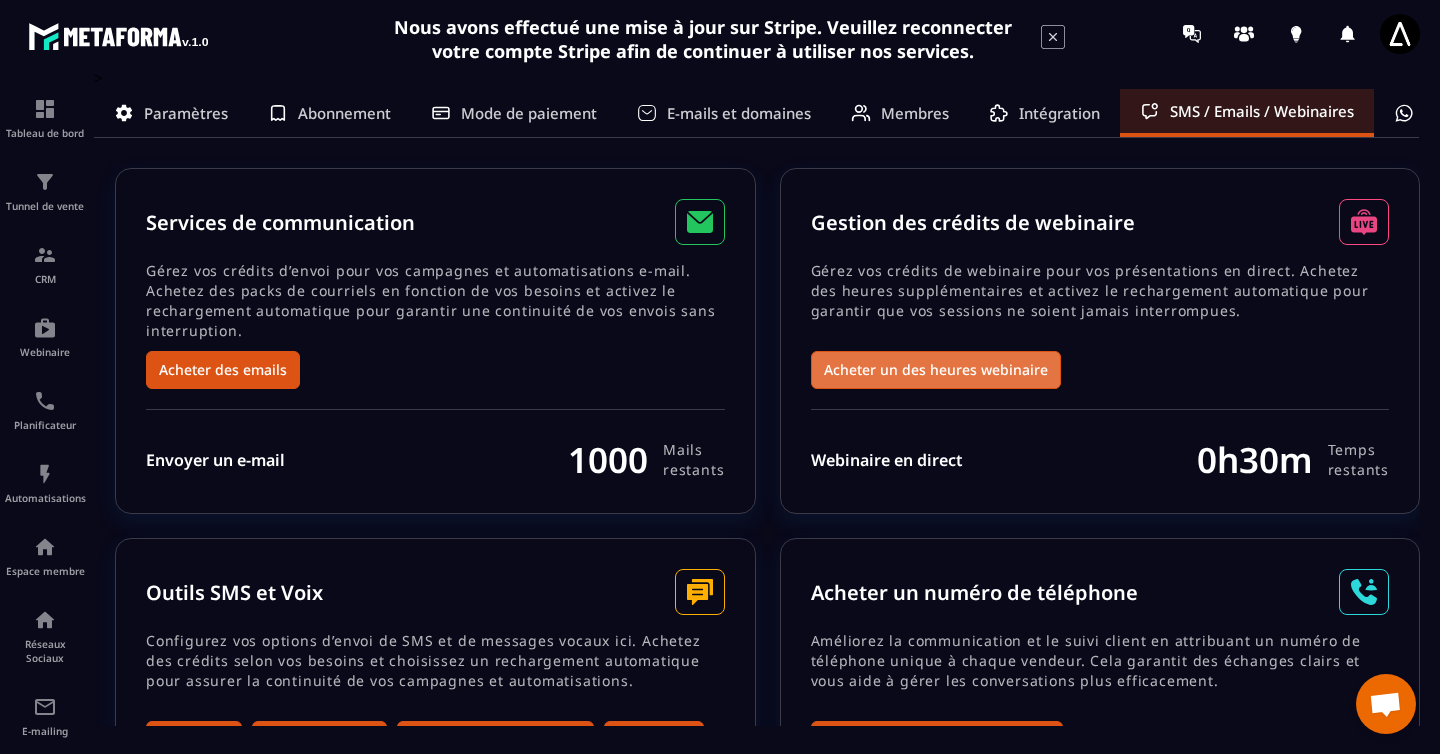click on "Acheter un des heures webinaire" at bounding box center (936, 370) 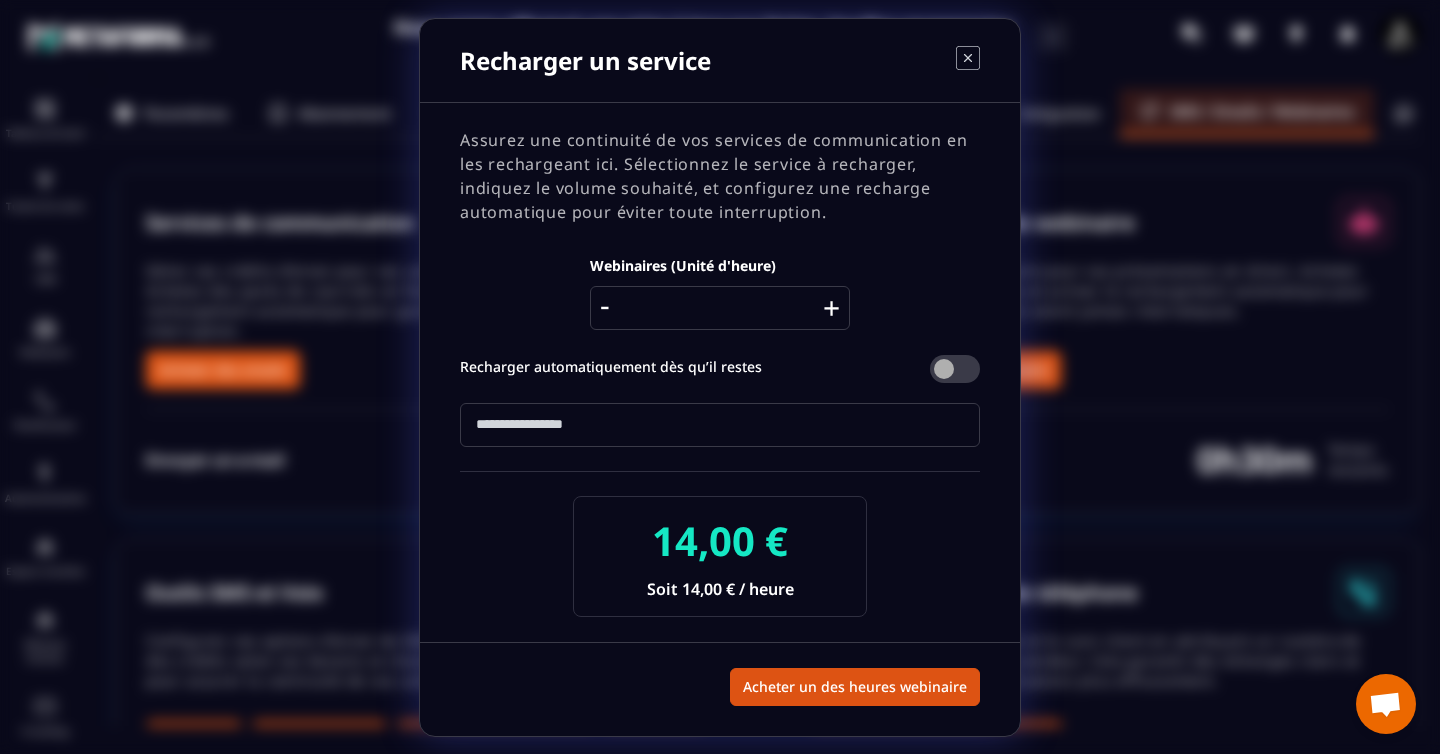 click on "+" at bounding box center (831, 308) 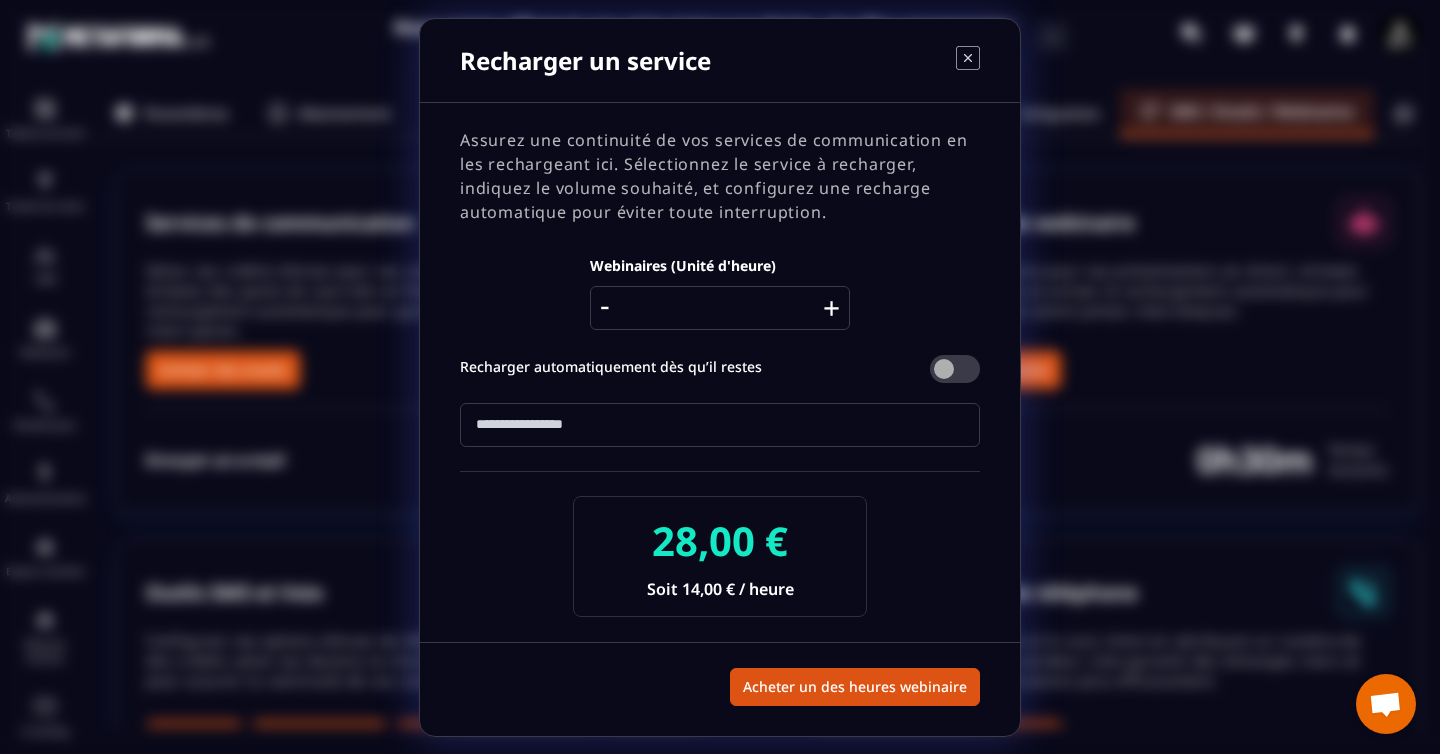 click on "+" at bounding box center (831, 308) 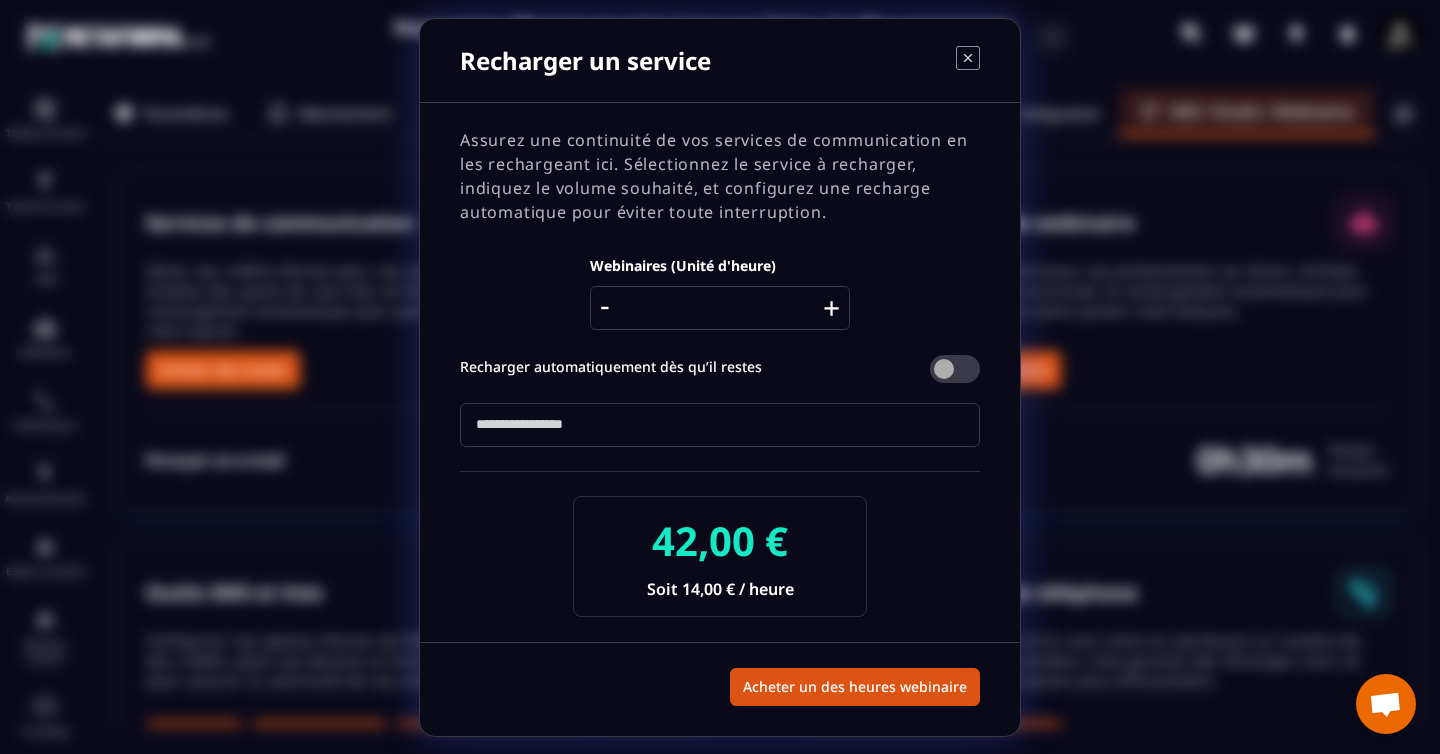click on "+" at bounding box center [831, 308] 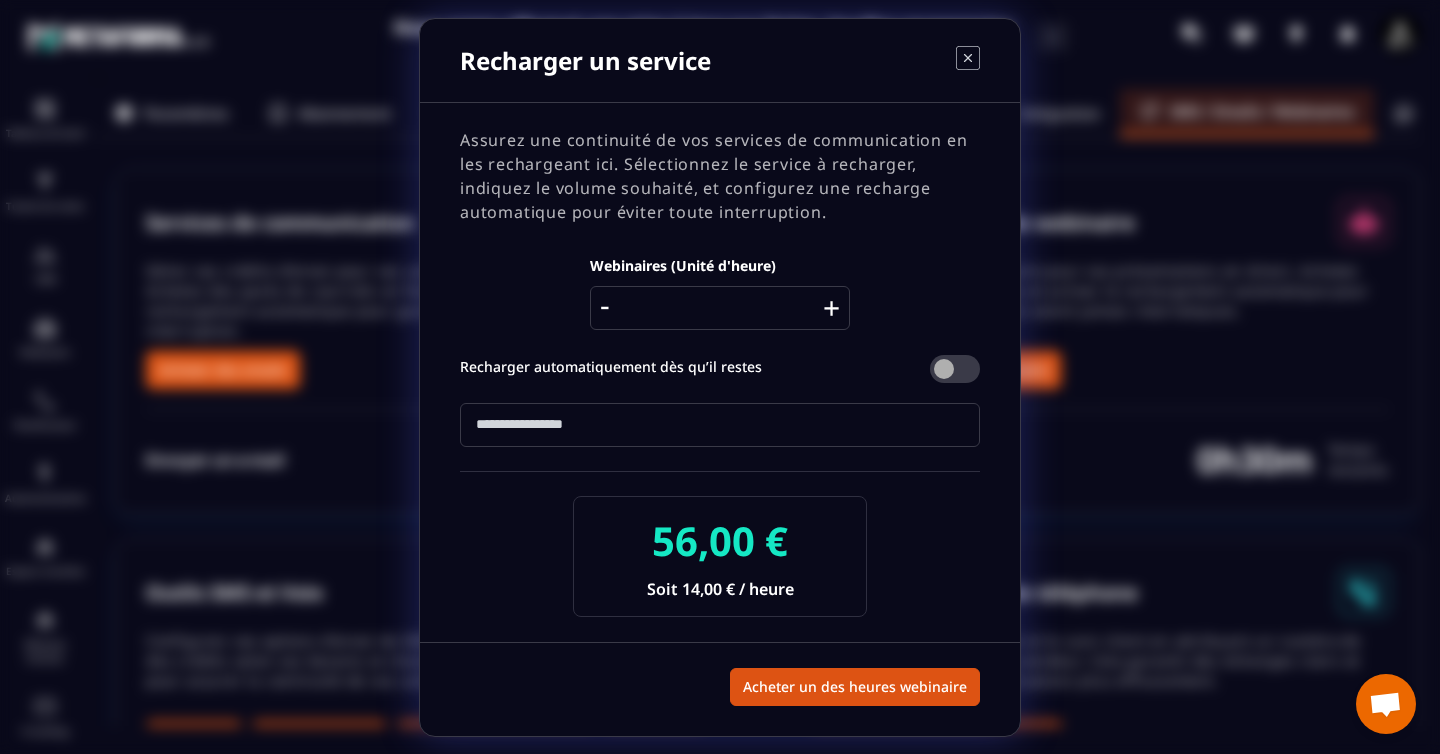 click 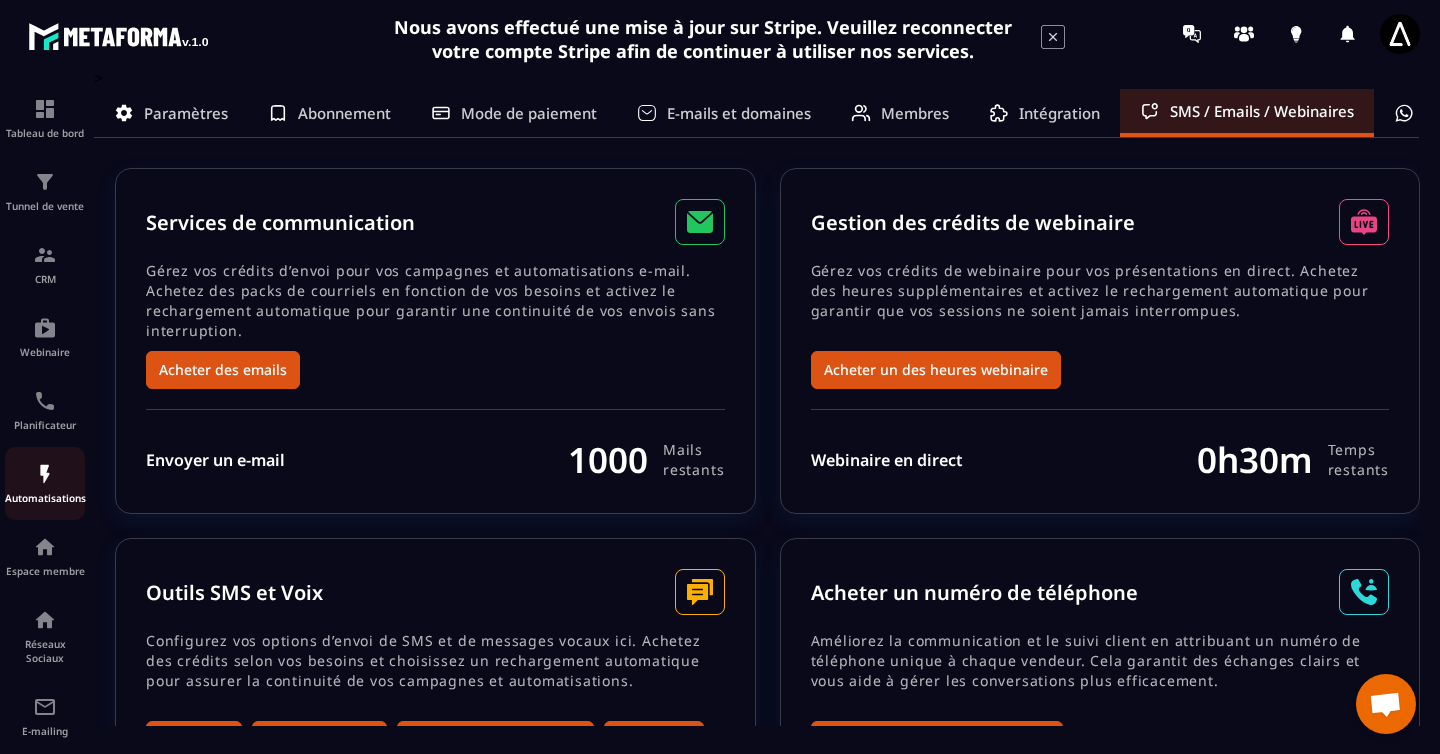 click at bounding box center (45, 474) 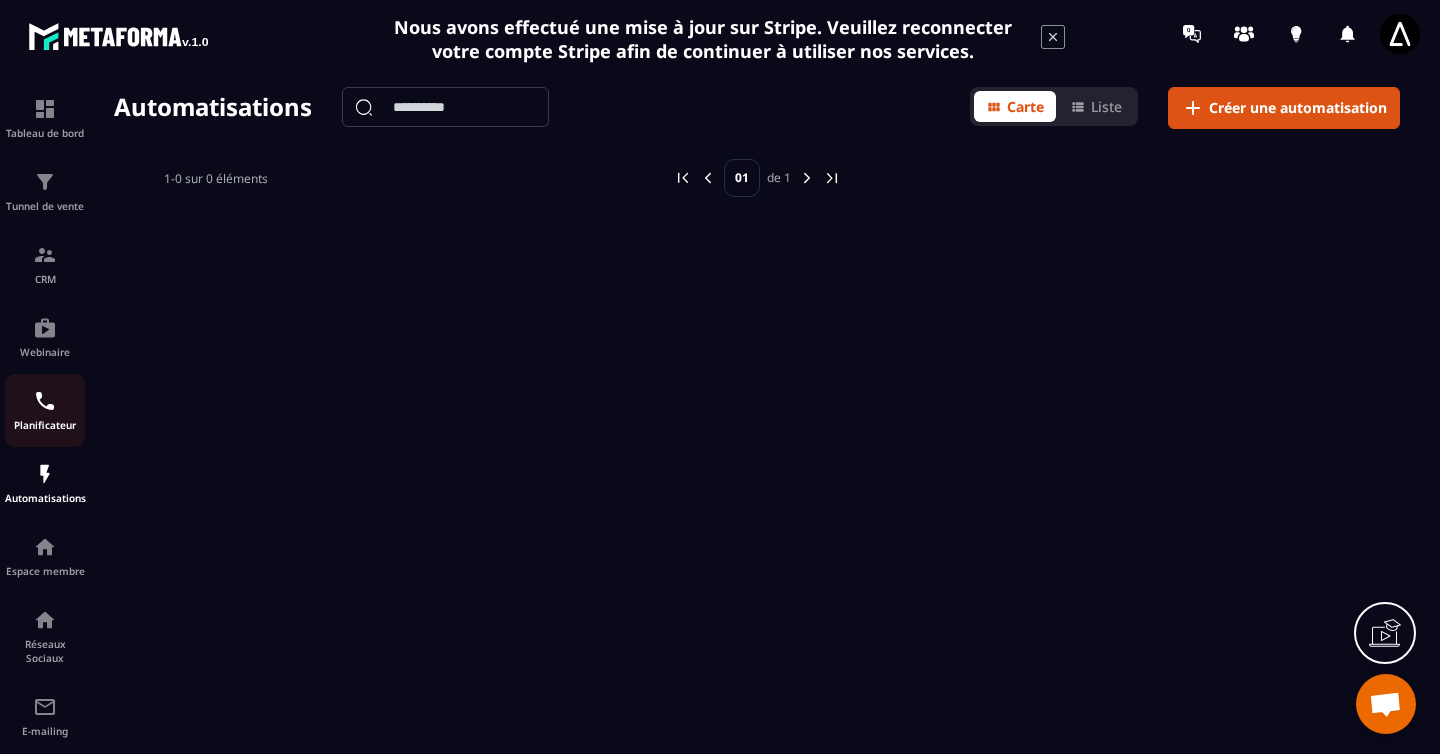 click at bounding box center (45, 401) 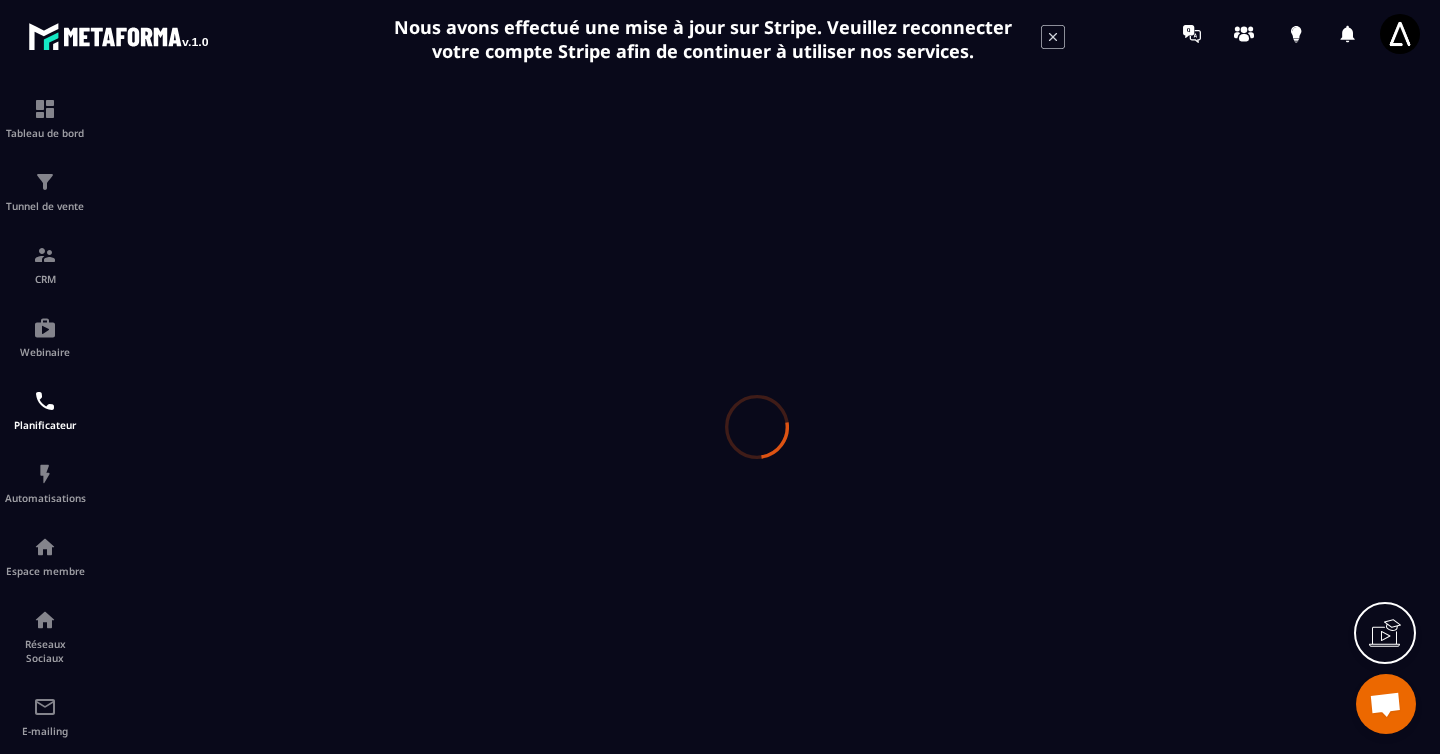 scroll, scrollTop: 0, scrollLeft: 0, axis: both 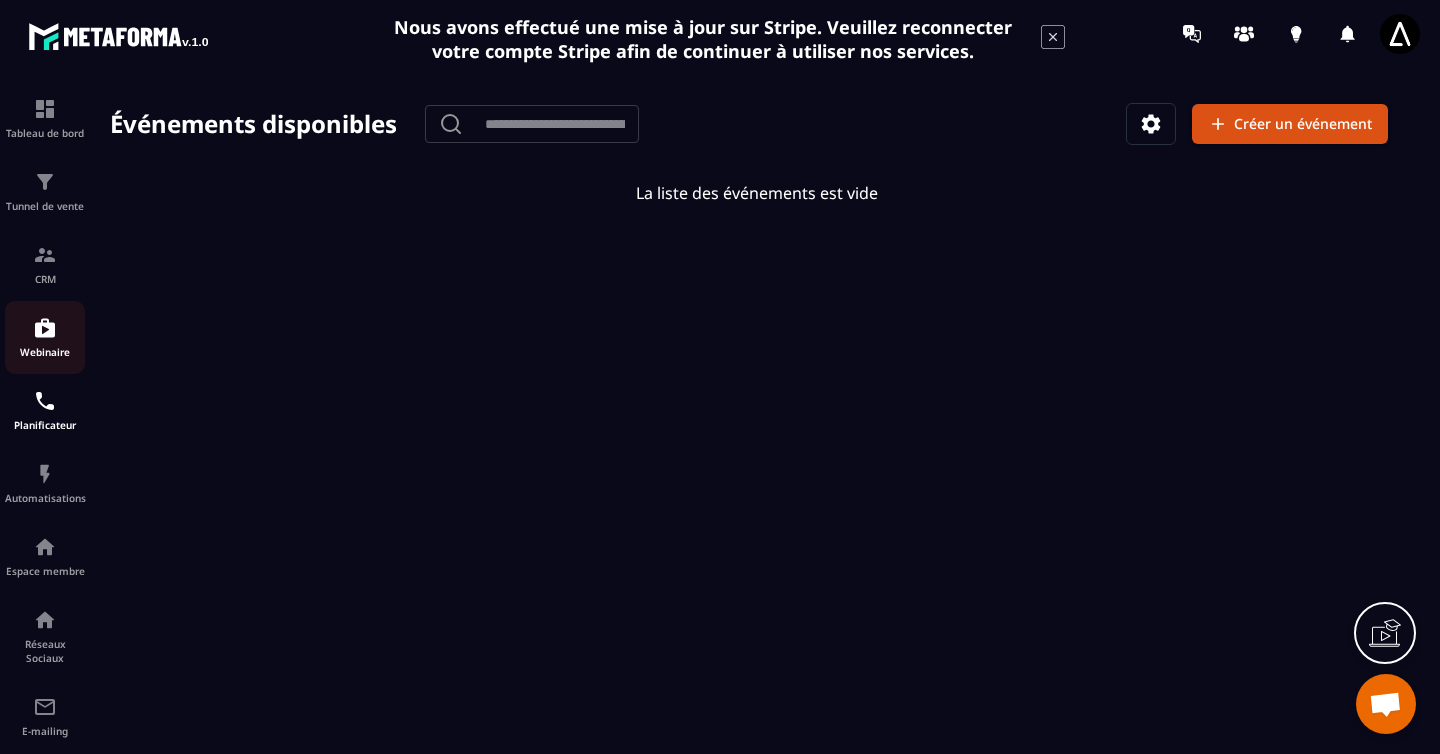 click at bounding box center [45, 328] 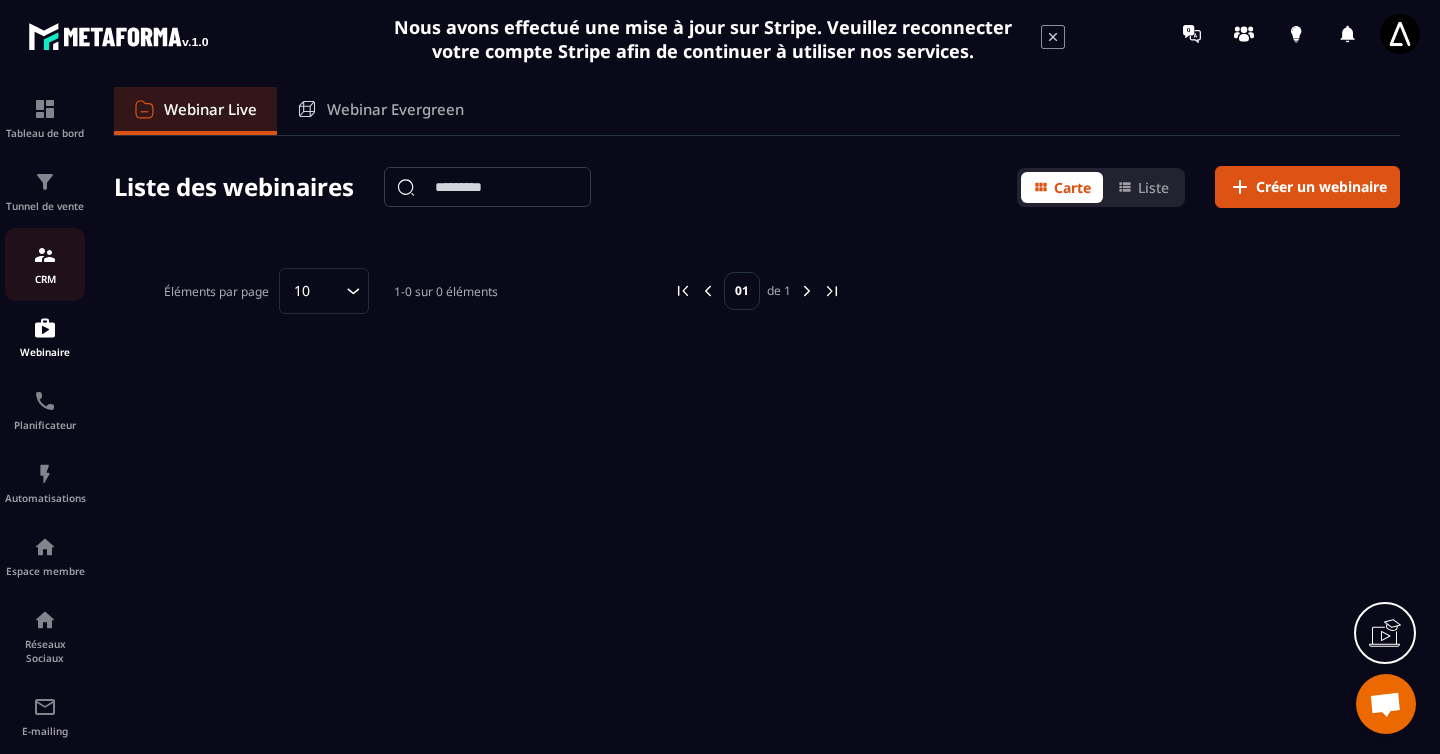click at bounding box center [45, 255] 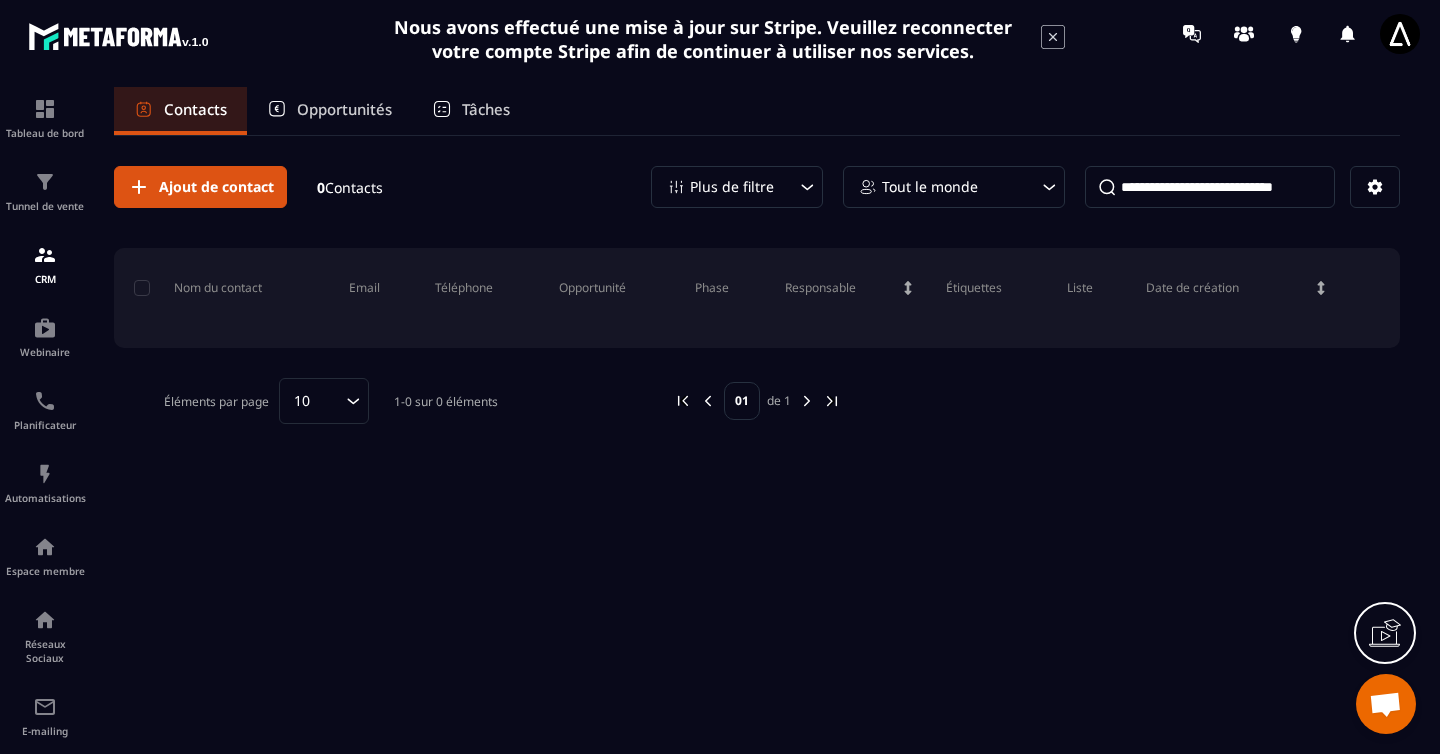 click at bounding box center (1400, 34) 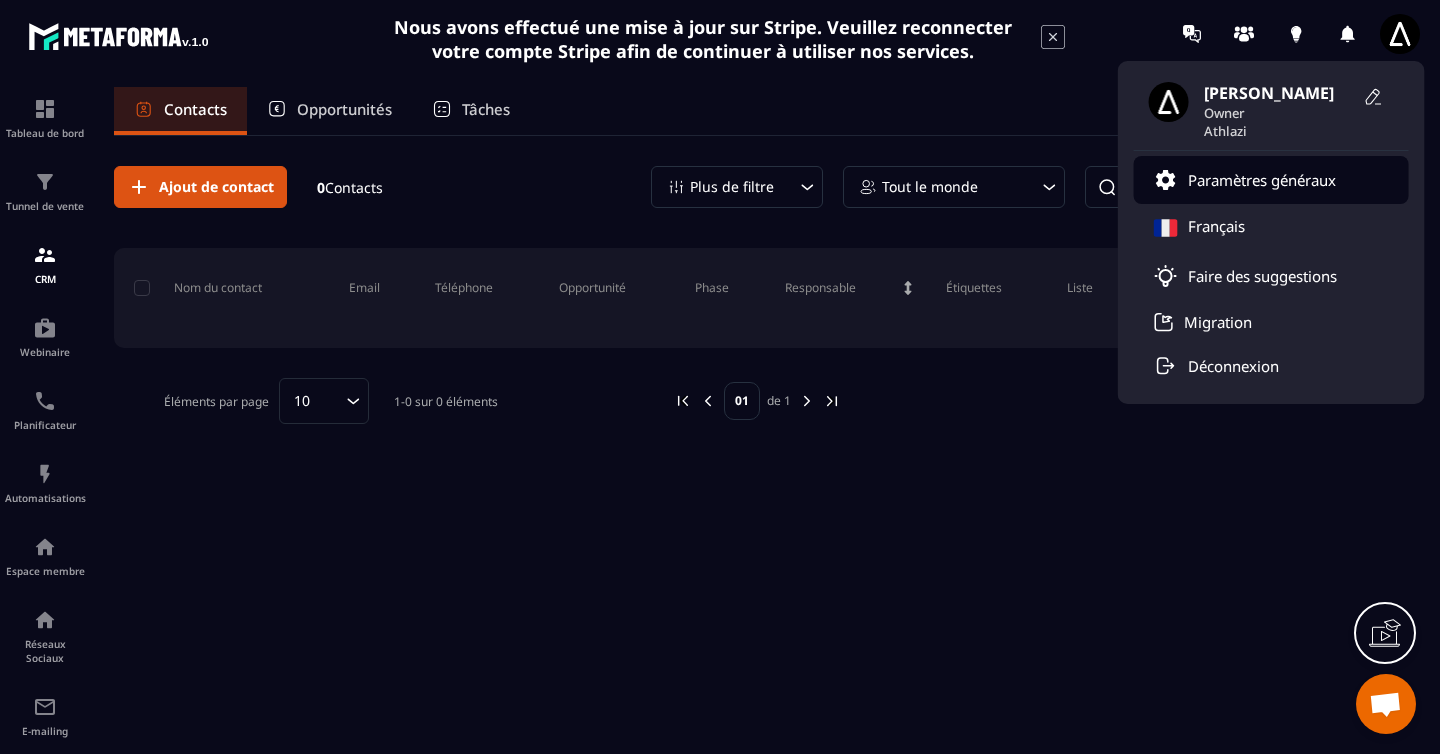 click on "Paramètres généraux" at bounding box center (1262, 180) 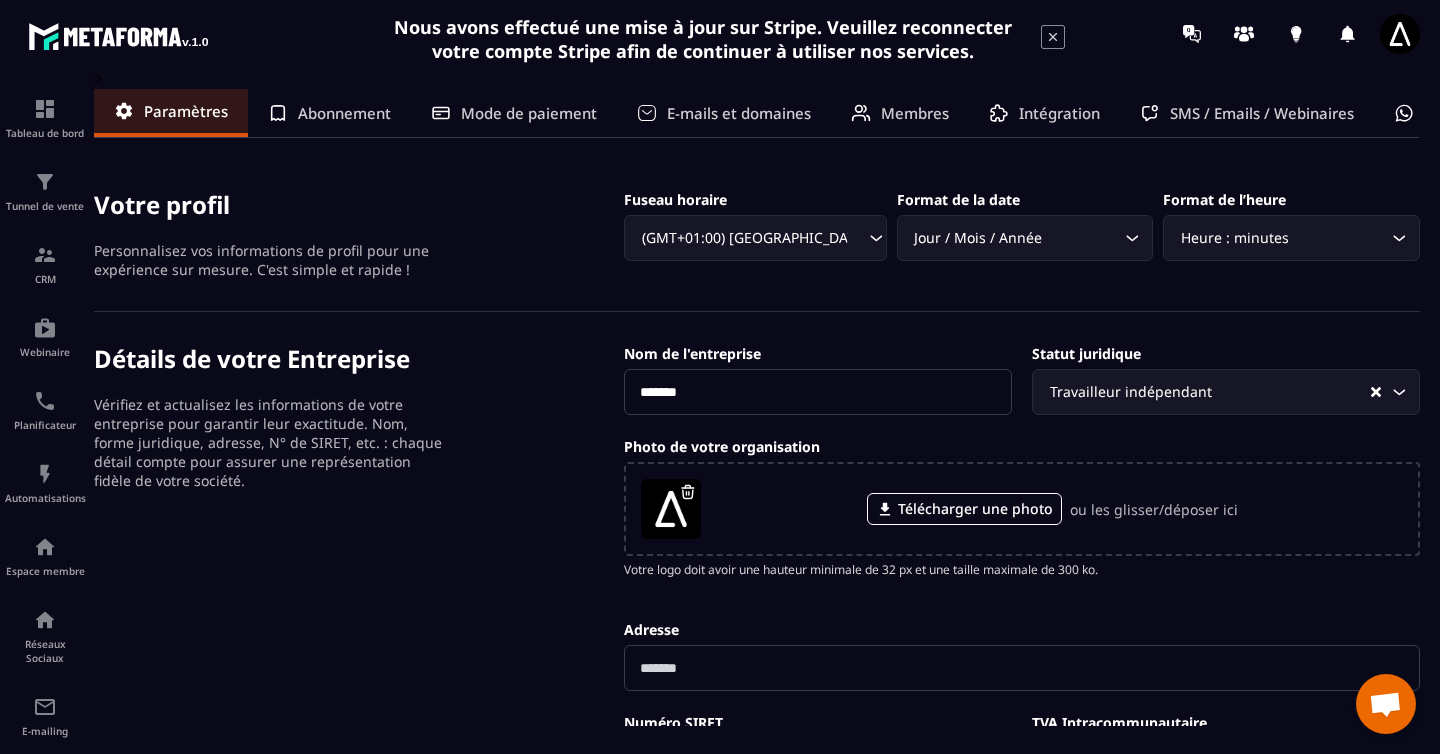 click on "SMS / Emails / Webinaires" 